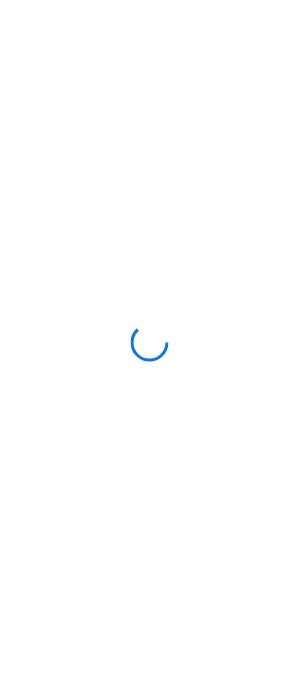 scroll, scrollTop: 0, scrollLeft: 0, axis: both 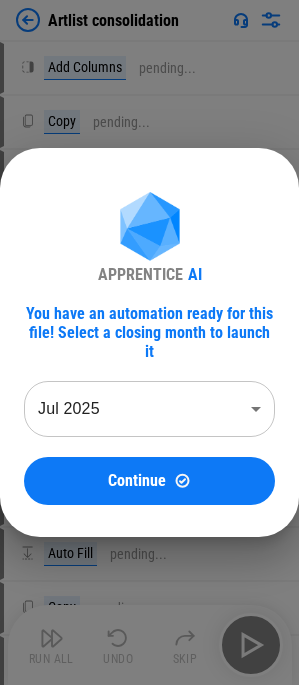 click on "APPRENTICE AI You have an automation ready for this file! Select a closing month to launch it Jul 2025 ******** ​ Continue" at bounding box center [149, 342] 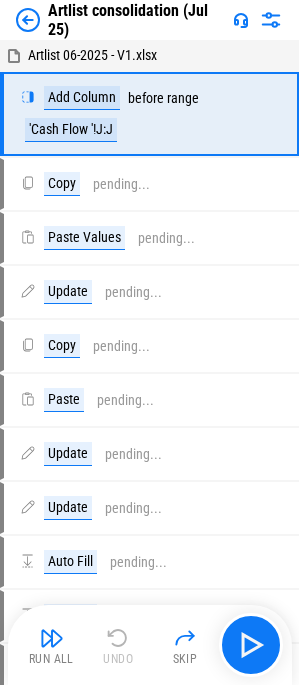 click at bounding box center (28, 20) 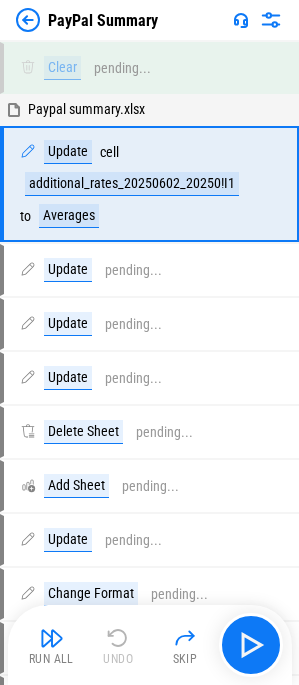 scroll, scrollTop: 0, scrollLeft: 0, axis: both 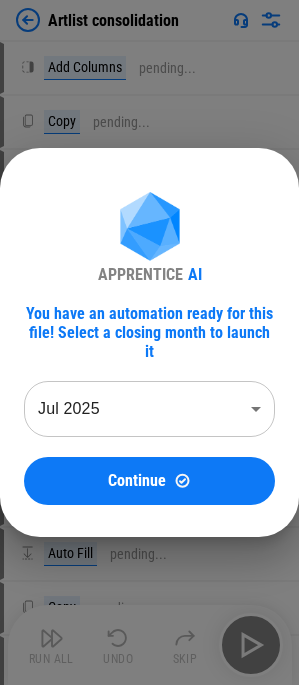 click on "Continue" at bounding box center [137, 481] 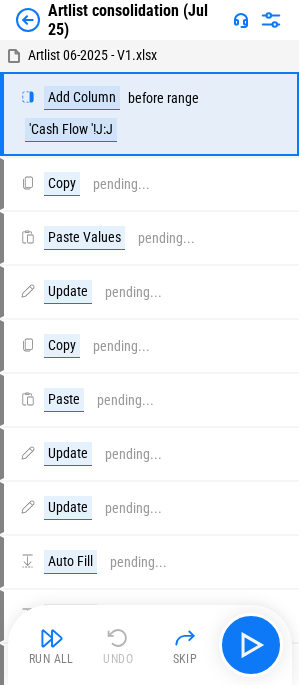 click on "Artlist consolidation  (Jul 25)" at bounding box center (120, 20) 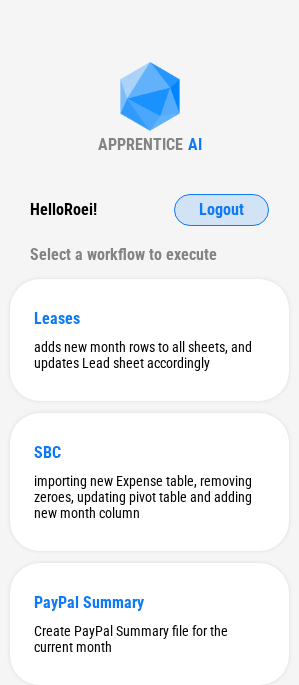 click on "Logout" at bounding box center (221, 210) 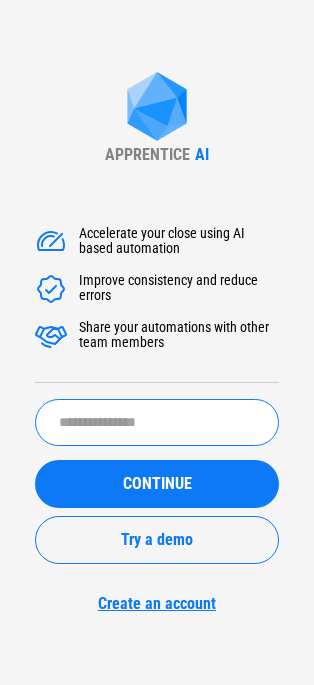 click at bounding box center (157, 422) 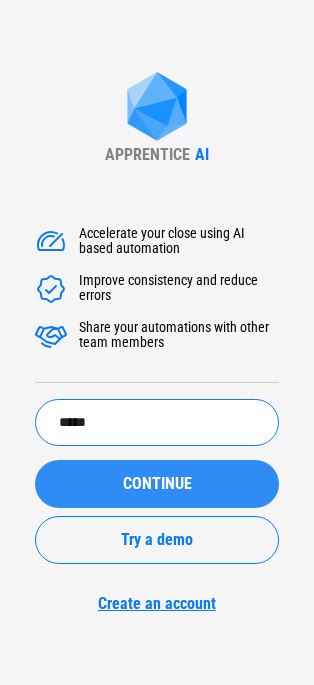 type on "*****" 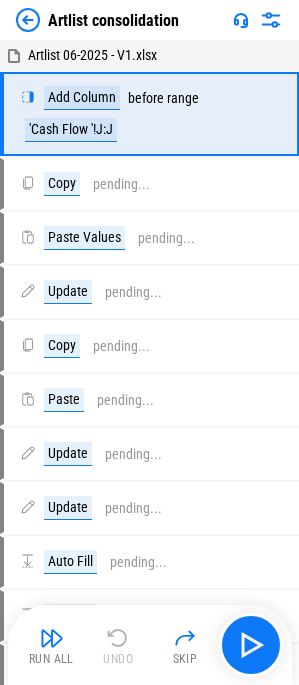 click at bounding box center (28, 20) 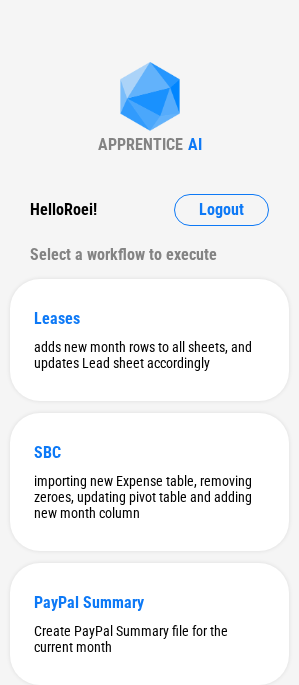 click on "APPRENTICE AI Hello  Roei ! Logout Select a workflow to execute Leases adds new month rows to all sheets, and updates Lead sheet accordingly SBC importing new Expense table, removing zeroes, updating pivot table and adding new month column PayPal Summary Create PayPal Summary file for the current month Cap Table Creates a cap table for current month Itemized Balance Change from activity Creates a itemized balance change Artlist consolidation Update the file Artlist to the next month Payments Accounting Report Add new columns to convert all payments to USD" at bounding box center [149, 627] 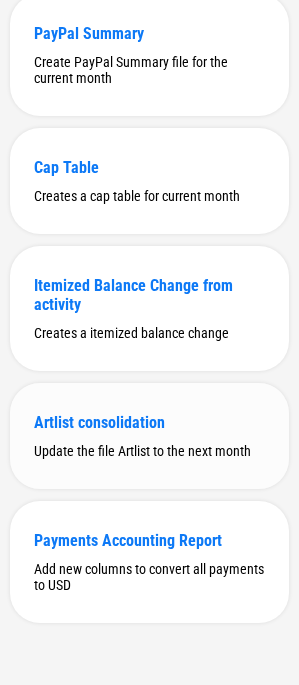 click on "Artlist consolidation Update the file Artlist to the next month" at bounding box center (149, 436) 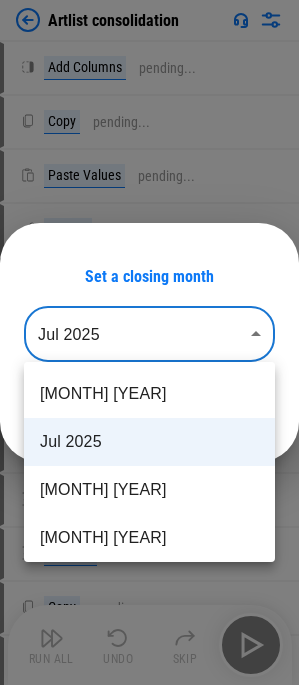 click on "Artlist consolidation  Add Columns pending... Copy pending... Paste Values pending... Update pending... Copy pending... Paste pending... Update pending... Update pending... Auto Fill pending... Auto Fill pending... Copy pending... Paste Values pending... Update pending... Auto Fill pending... Auto Fill pending... Auto Fill pending... Copy pending... Paste Values pending... Update pending... Auto Fill pending... Auto Fill pending... Copy pending... Paste Values pending... Update pending... Auto Fill pending... Auto Fill pending... Auto Fill pending... Add Columns pending... Copy pending... Paste Values pending... Update pending... Add Columns pending... Copy pending... Paste Values pending... Copy pending... Paste Formulas pending... Update pending... Update pending... Update pending... Update pending... Update pending... Manual Change Required pending... Clear pending... Copy pending... Paste Values pending... Auto Fill pending... Auto Fill pending... Update pending... Copy pending... Paste Formulas" at bounding box center (149, 342) 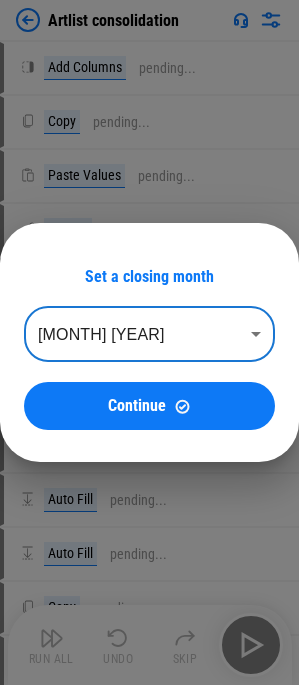 type on "********" 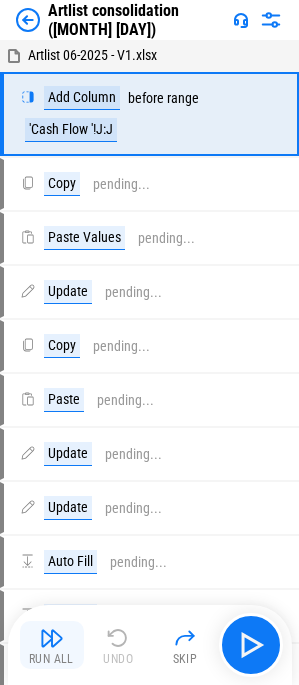 click at bounding box center [52, 638] 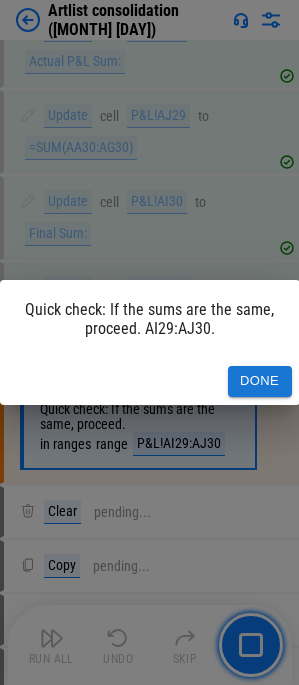scroll, scrollTop: 3132, scrollLeft: 0, axis: vertical 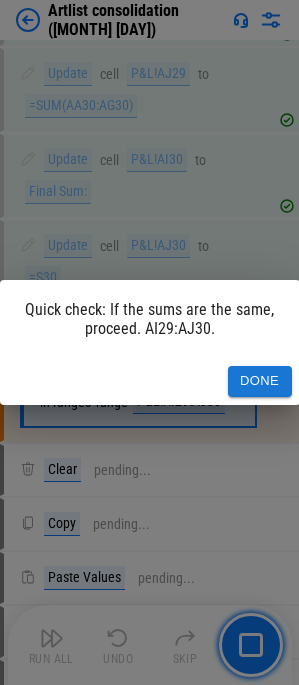 click on "Done" at bounding box center (260, 381) 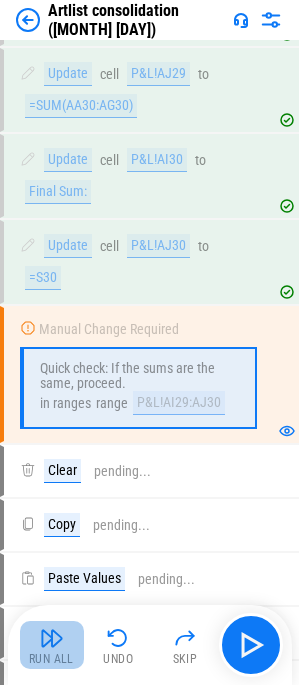 click at bounding box center (52, 638) 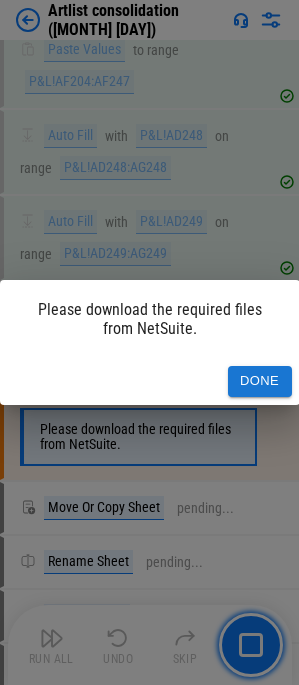 scroll, scrollTop: 4535, scrollLeft: 0, axis: vertical 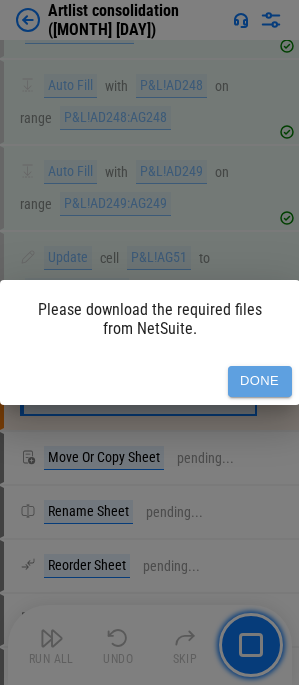 click on "Done" at bounding box center (260, 381) 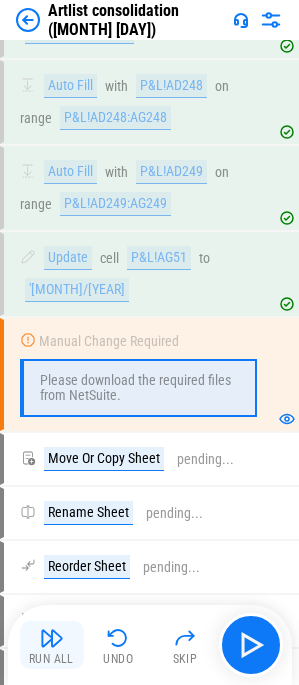 click on "Run All" at bounding box center (52, 645) 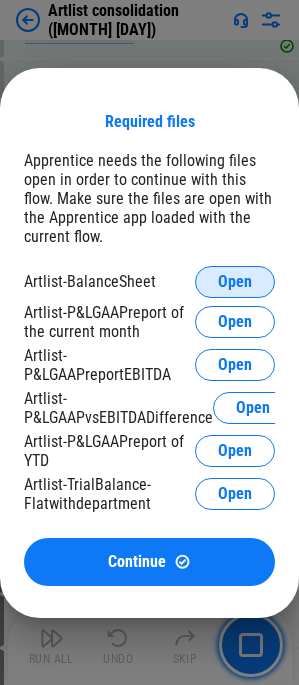 click on "Open" at bounding box center [235, 282] 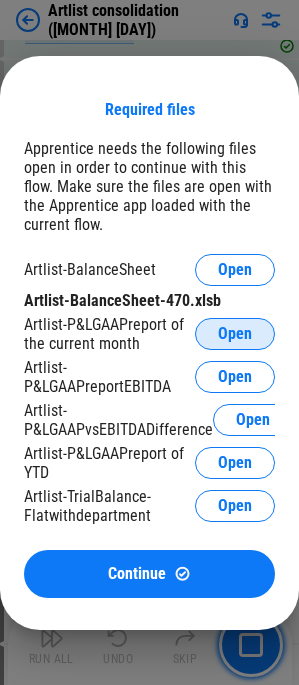 click on "Open" at bounding box center [235, 334] 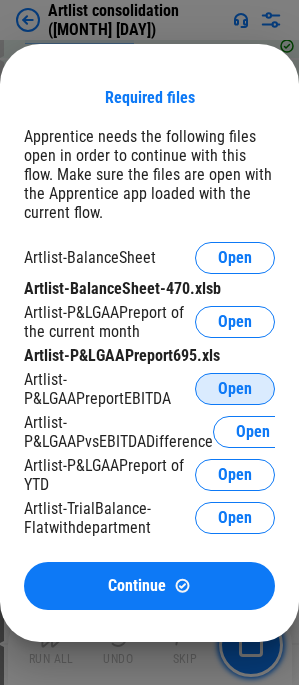 click on "Open" at bounding box center (235, 389) 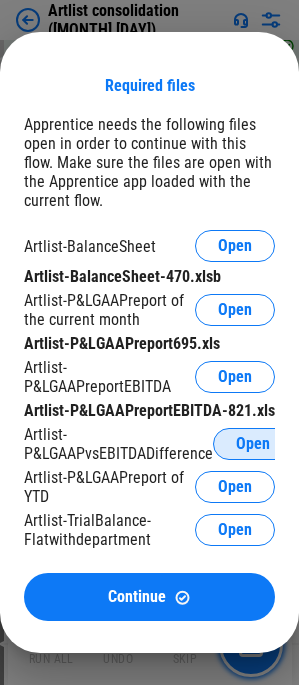 click on "Open" at bounding box center (253, 444) 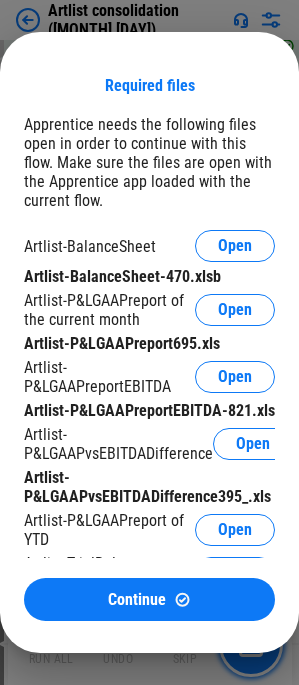 scroll, scrollTop: 70, scrollLeft: 0, axis: vertical 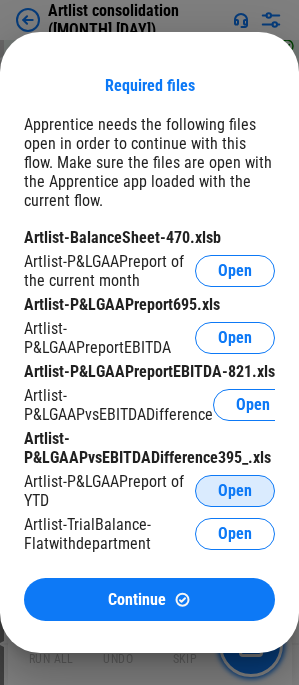 click on "Open" at bounding box center (235, 491) 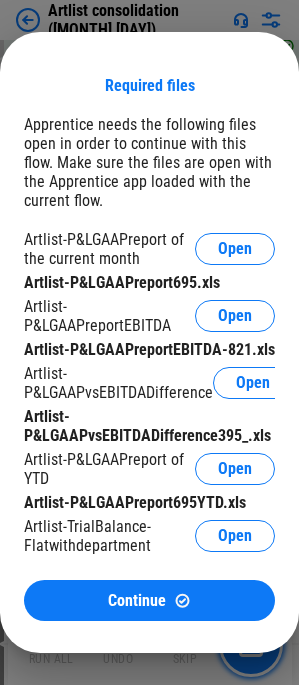 scroll, scrollTop: 92, scrollLeft: 0, axis: vertical 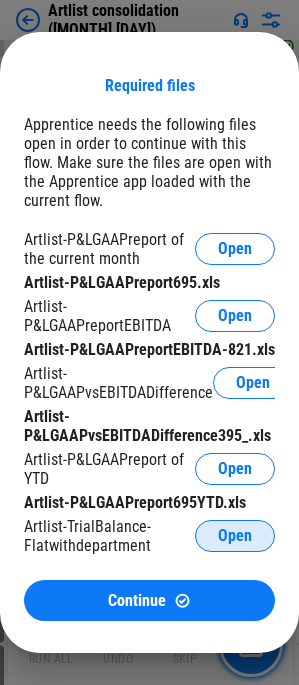 click on "Open" at bounding box center (235, 536) 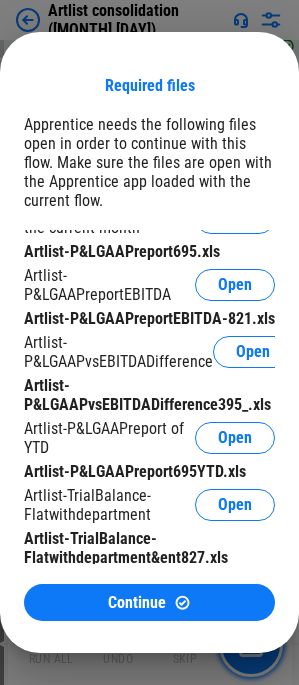 click on "Continue" at bounding box center [137, 603] 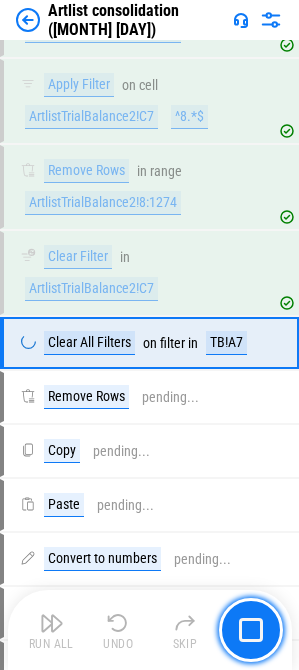 scroll, scrollTop: 10912, scrollLeft: 0, axis: vertical 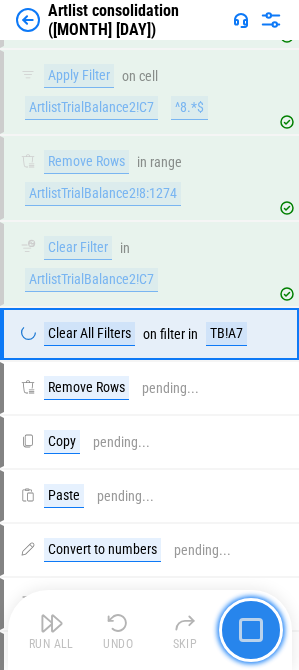 click at bounding box center (251, 630) 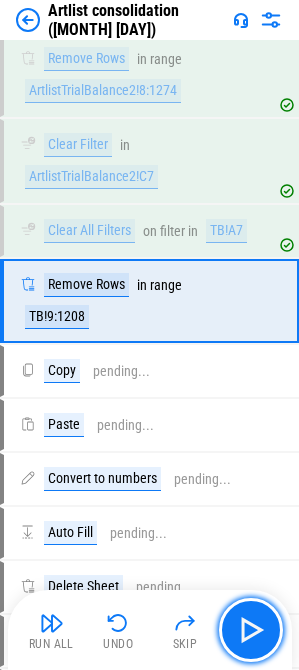 scroll, scrollTop: 10982, scrollLeft: 0, axis: vertical 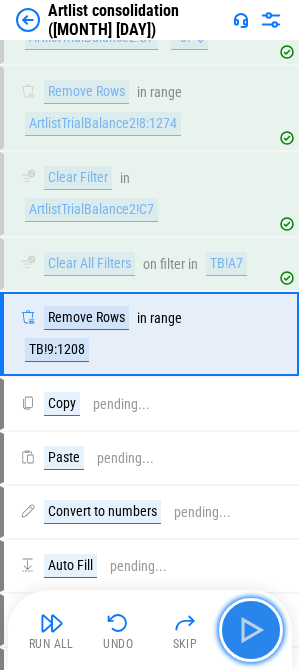 click at bounding box center (251, 630) 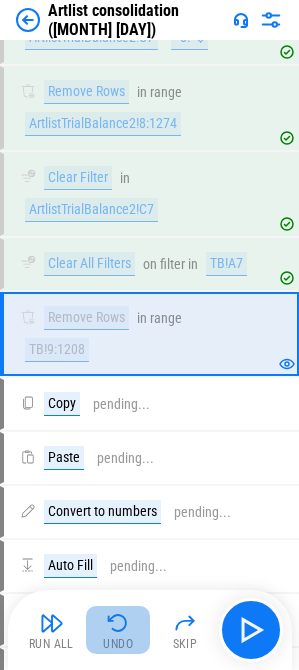 click at bounding box center [118, 623] 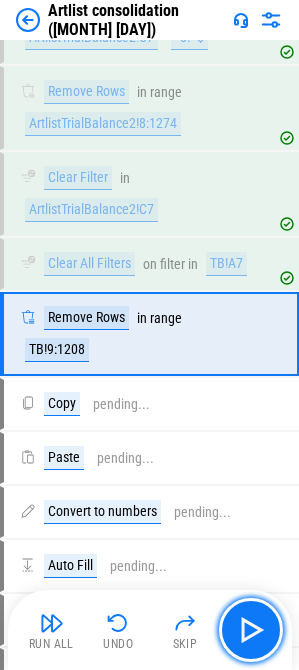 click at bounding box center (251, 630) 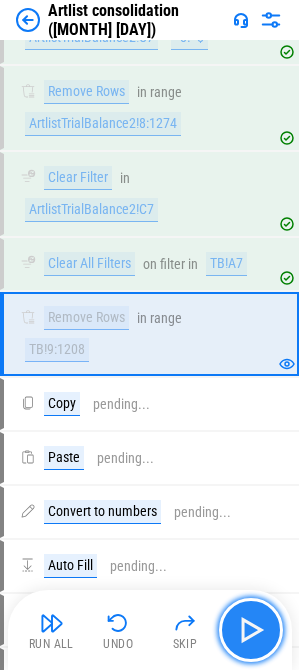 click at bounding box center (251, 630) 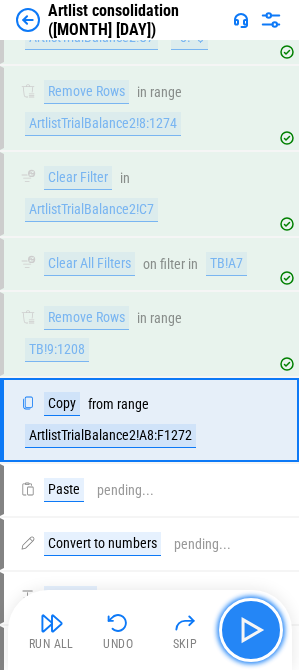 click at bounding box center (251, 630) 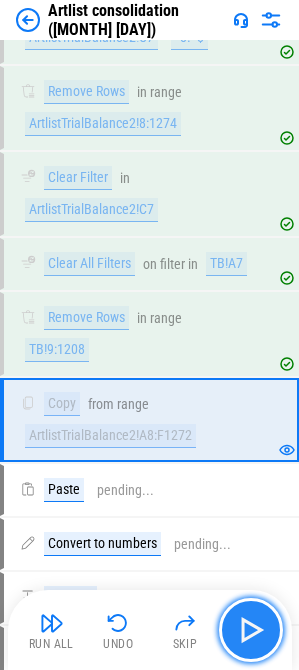 click at bounding box center (251, 630) 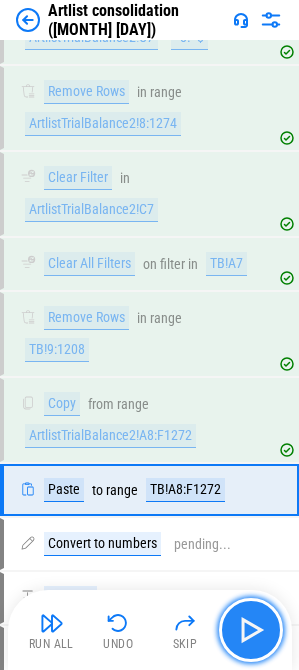 click at bounding box center [251, 630] 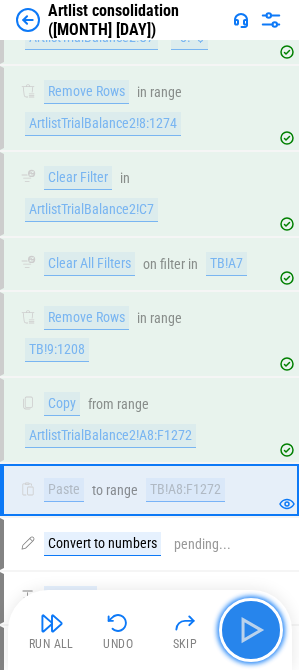 click at bounding box center [251, 630] 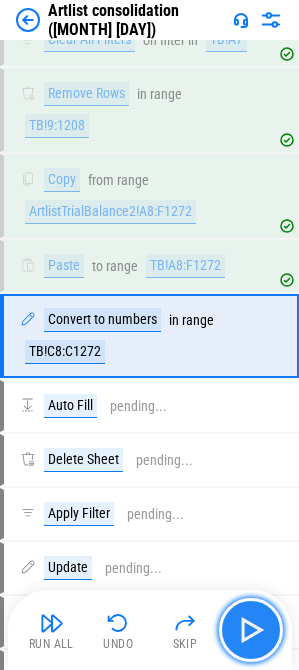 click at bounding box center [251, 630] 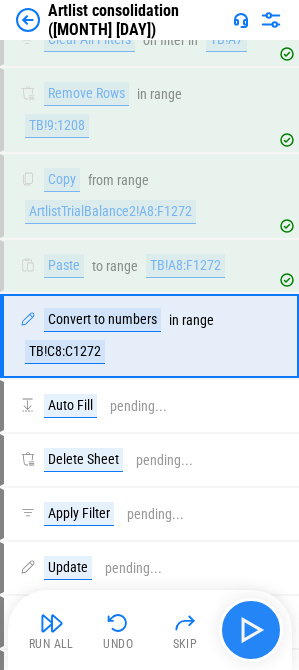 scroll, scrollTop: 11208, scrollLeft: 0, axis: vertical 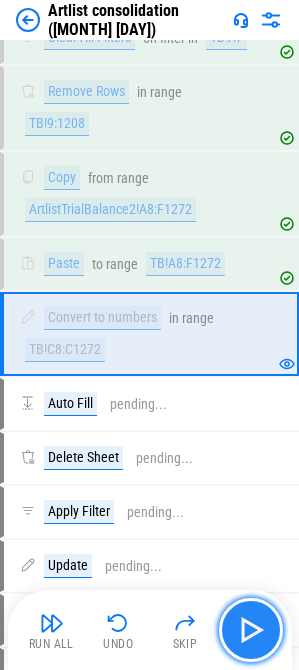 click at bounding box center (251, 630) 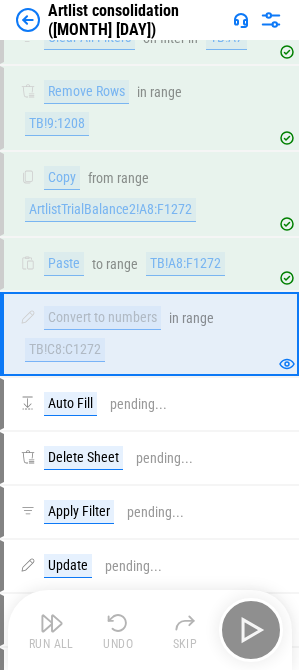 click on "Run All Undo Skip" at bounding box center (152, 630) 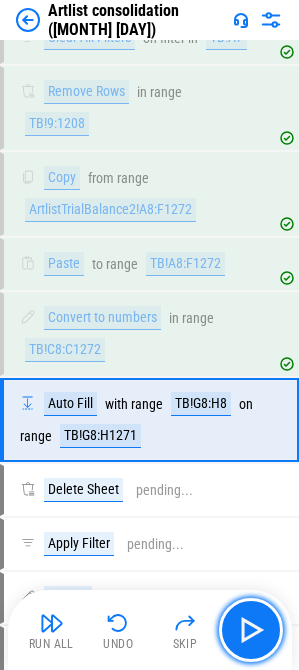 click at bounding box center [251, 630] 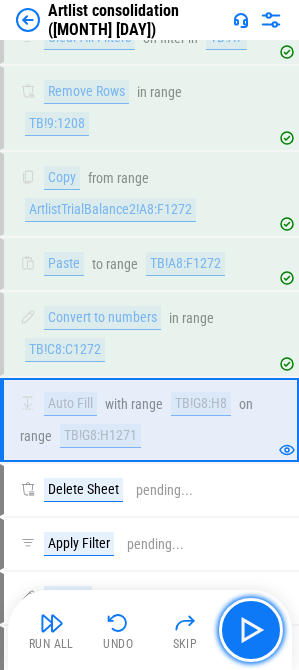 click at bounding box center [251, 630] 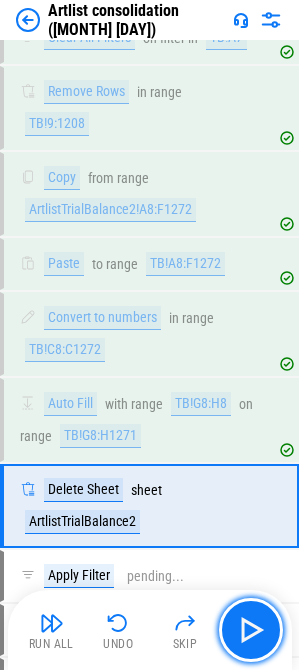click at bounding box center [251, 630] 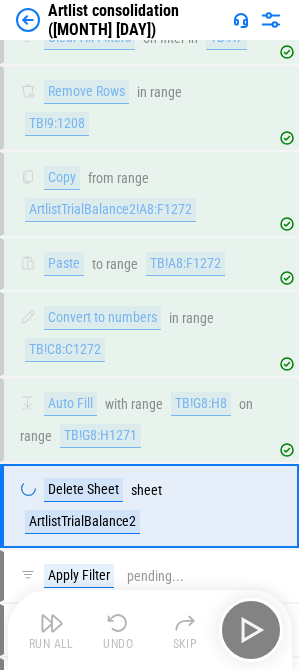 click on "Run All Undo Skip" at bounding box center [152, 630] 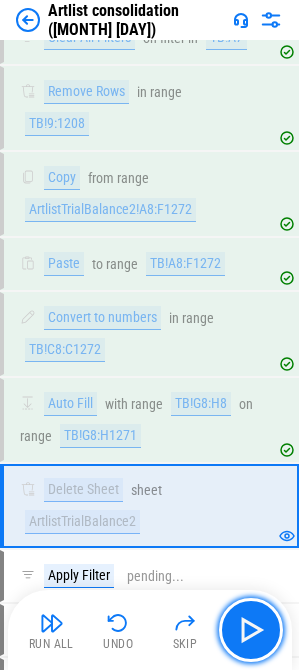 click at bounding box center (251, 630) 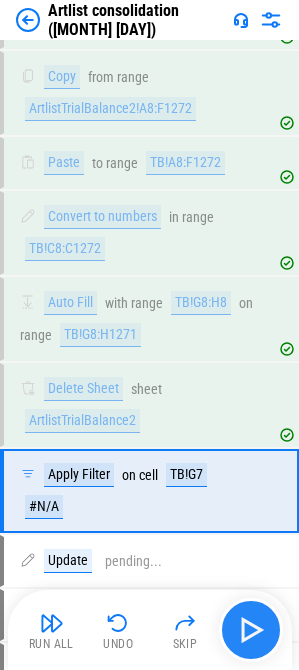 scroll, scrollTop: 11466, scrollLeft: 0, axis: vertical 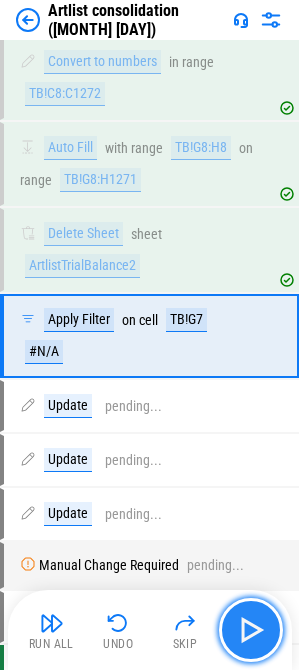 click at bounding box center (251, 630) 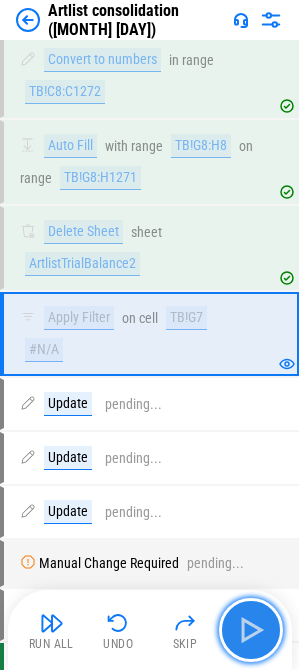 click at bounding box center (251, 630) 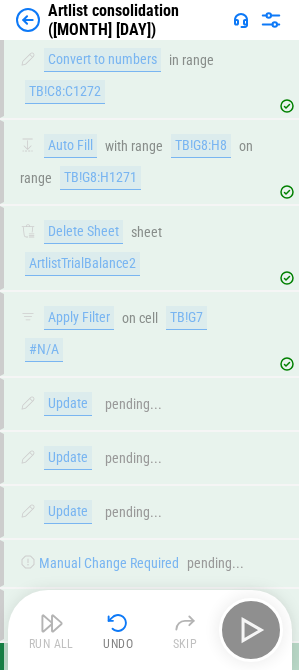 click on "Run All Undo Skip" at bounding box center (152, 630) 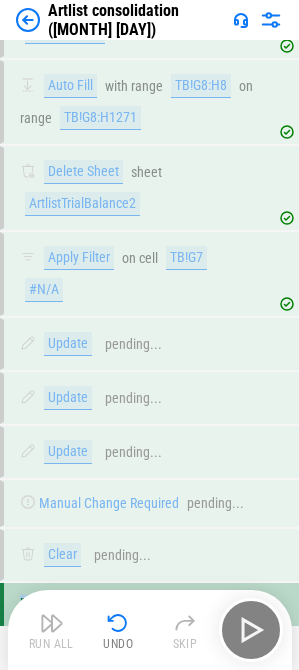 scroll, scrollTop: 11584, scrollLeft: 0, axis: vertical 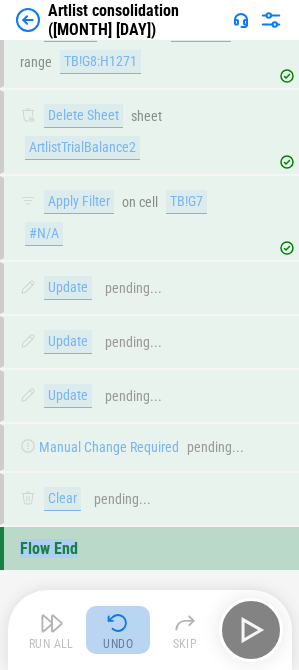 click at bounding box center [118, 623] 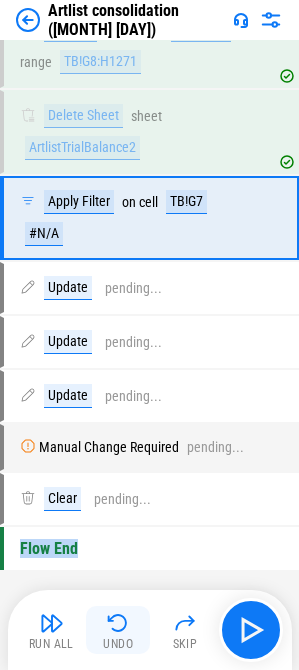 click on "Undo" at bounding box center (118, 630) 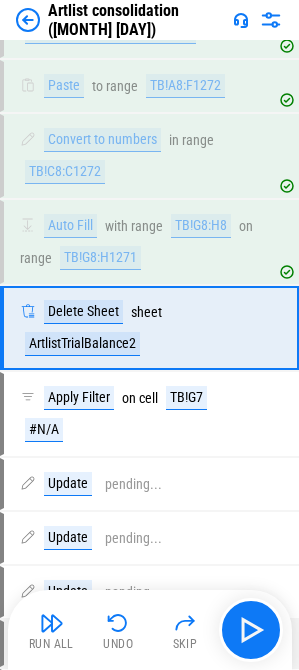 scroll, scrollTop: 11384, scrollLeft: 0, axis: vertical 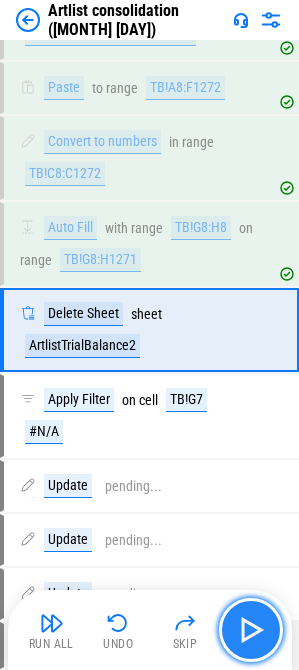 click at bounding box center (251, 630) 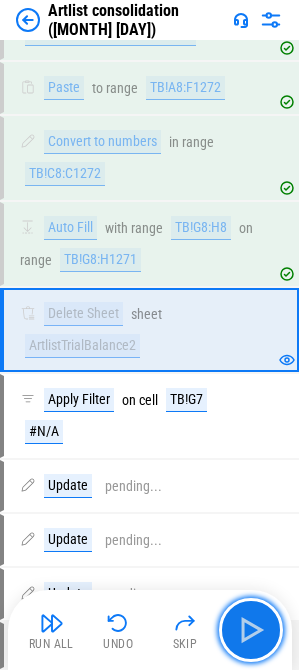 click at bounding box center (251, 630) 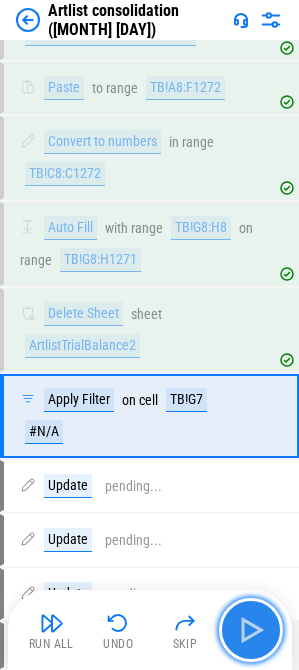 click at bounding box center (251, 630) 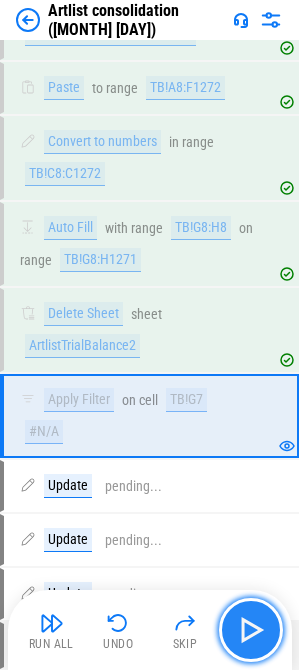 click at bounding box center [251, 630] 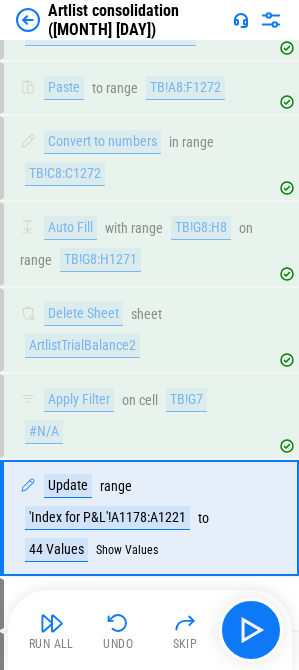 click on "Undo" at bounding box center (118, 630) 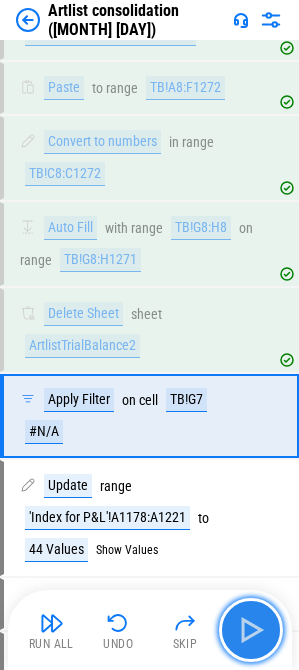 click at bounding box center (251, 630) 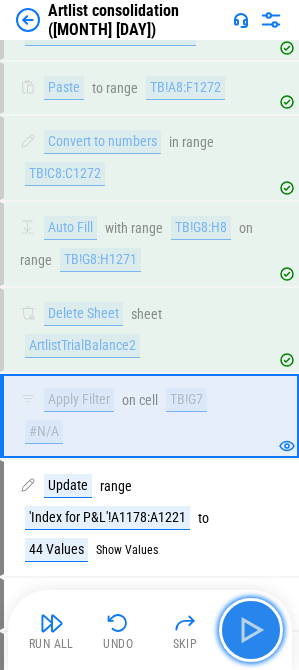click at bounding box center (251, 630) 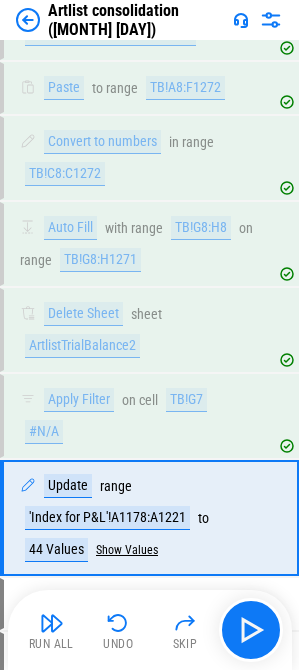 click on "Show Values" at bounding box center (127, 550) 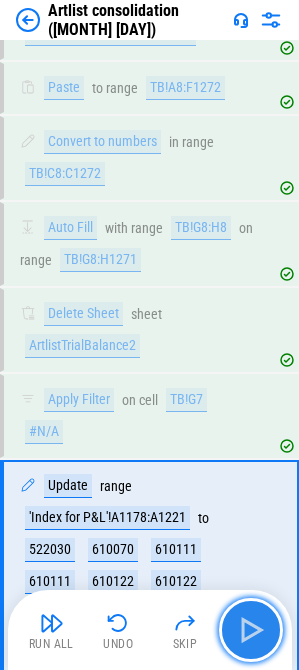 click at bounding box center [251, 630] 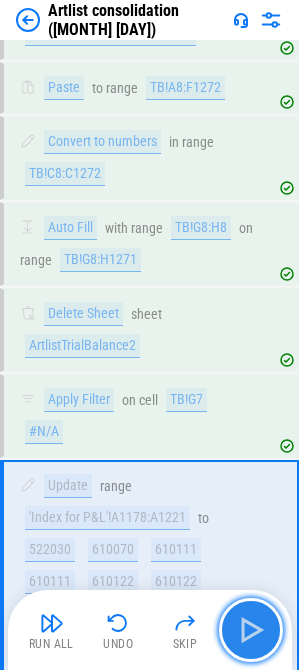 click at bounding box center (251, 630) 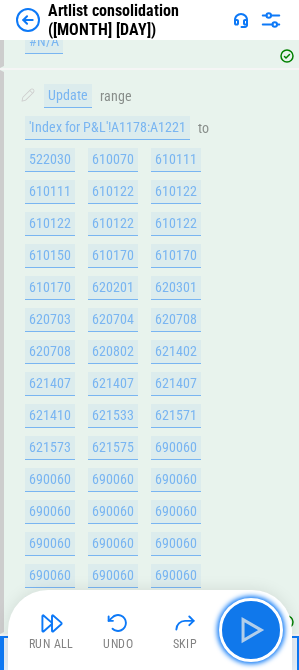 scroll, scrollTop: 12111, scrollLeft: 0, axis: vertical 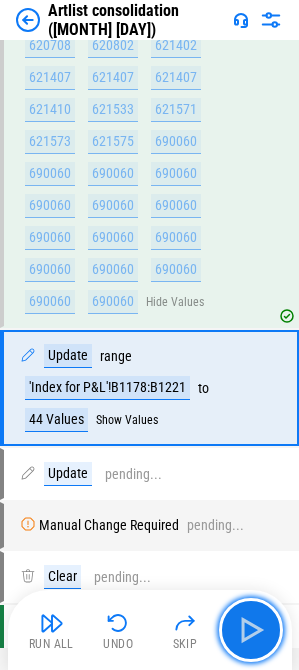click at bounding box center (251, 630) 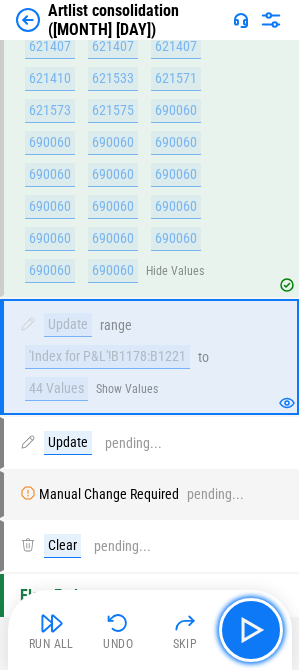 click at bounding box center (251, 630) 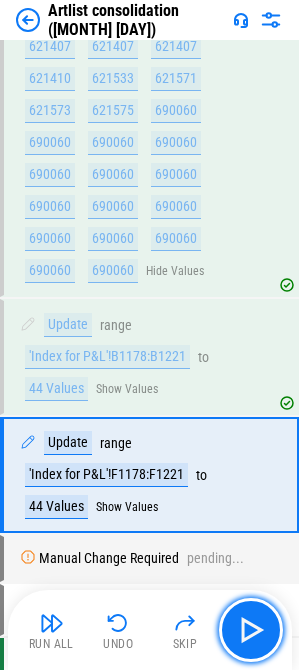 click at bounding box center [251, 630] 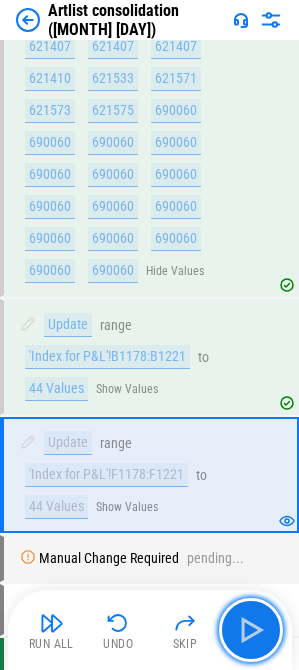 click at bounding box center (251, 630) 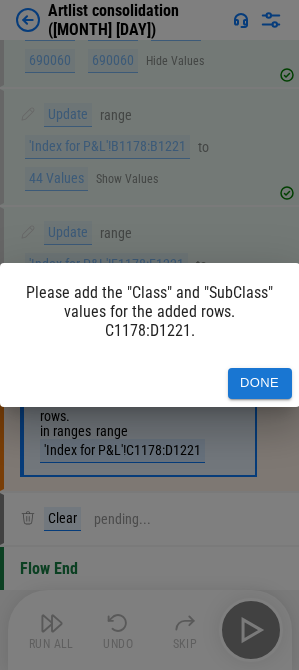 scroll, scrollTop: 12342, scrollLeft: 0, axis: vertical 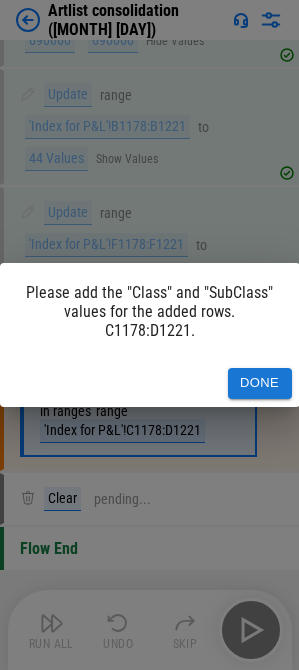 click on "Please add the "Class" and "SubClass" values for the added rows.
C1178:D1221. Done" at bounding box center (149, 335) 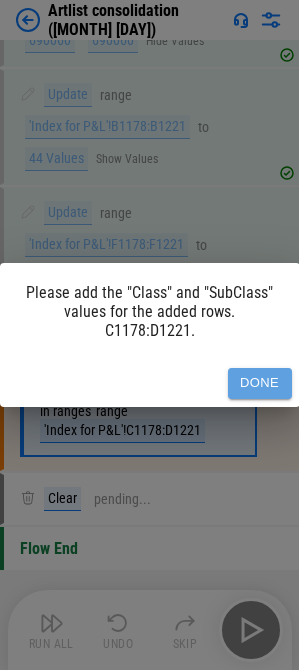click on "Done" at bounding box center (260, 383) 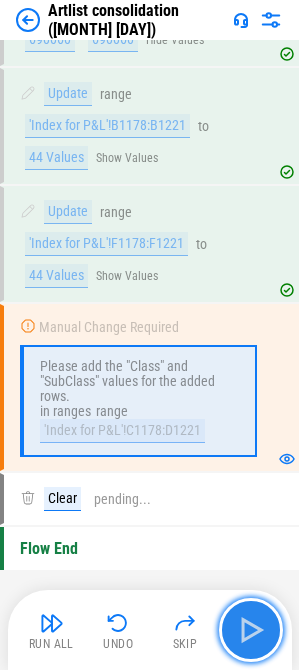 click at bounding box center [251, 630] 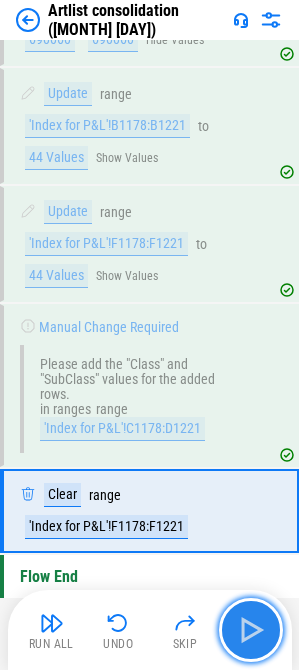 click at bounding box center (251, 630) 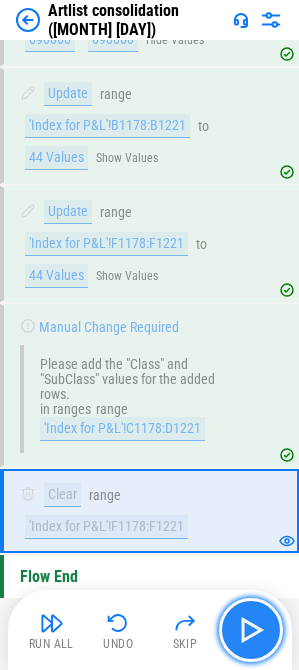 click at bounding box center [251, 630] 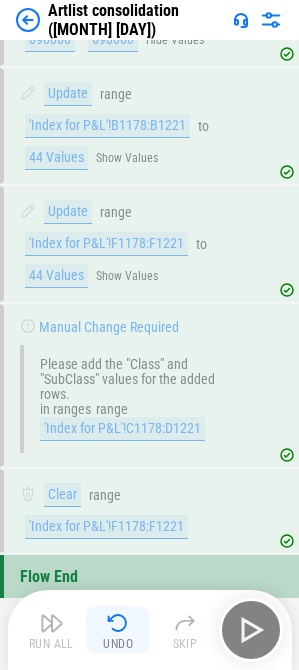 click at bounding box center [118, 623] 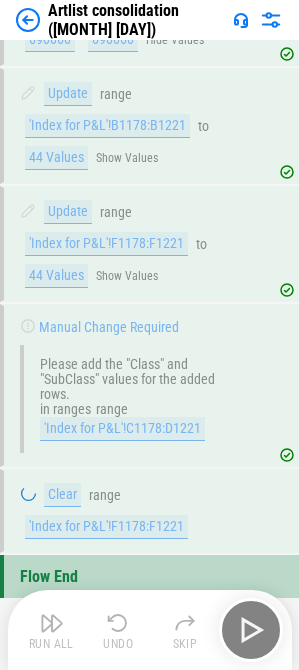 click on "Run All Undo Skip" at bounding box center (152, 630) 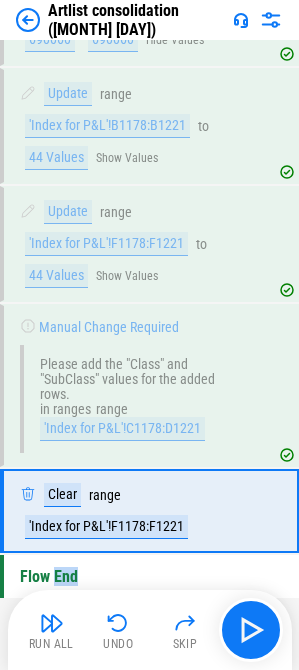 click on "Undo" at bounding box center (118, 630) 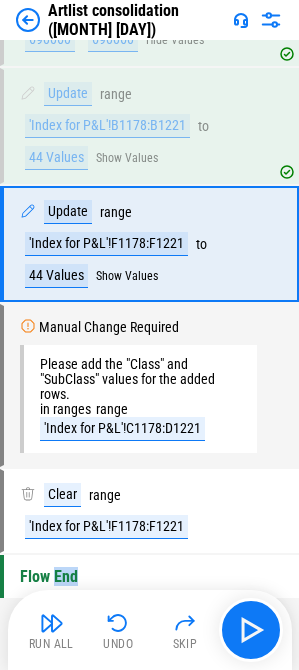 click on "Undo" at bounding box center (118, 630) 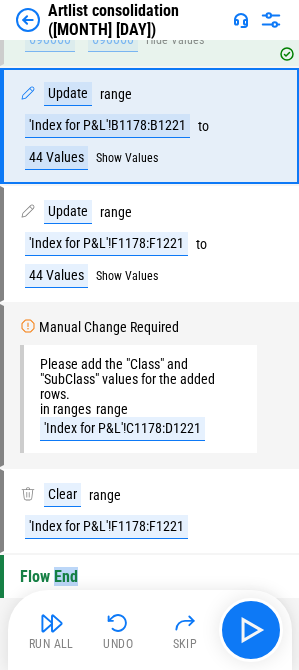 click on "Undo" at bounding box center (118, 630) 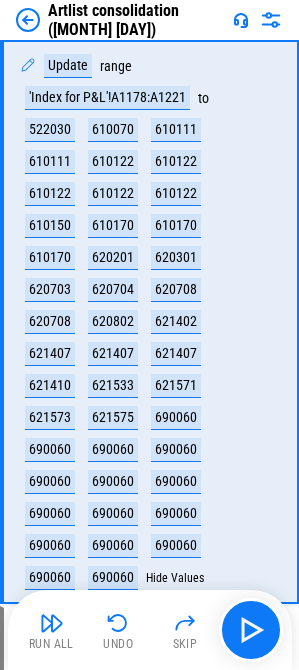 click on "Undo" at bounding box center [118, 630] 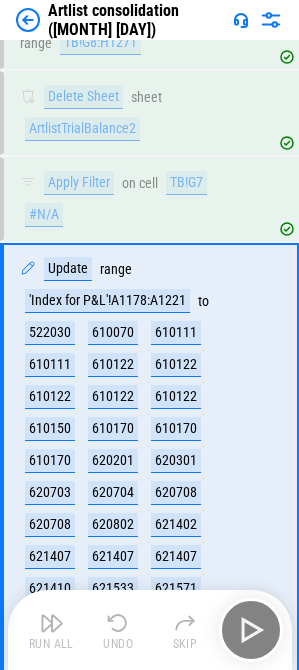 scroll, scrollTop: 11496, scrollLeft: 0, axis: vertical 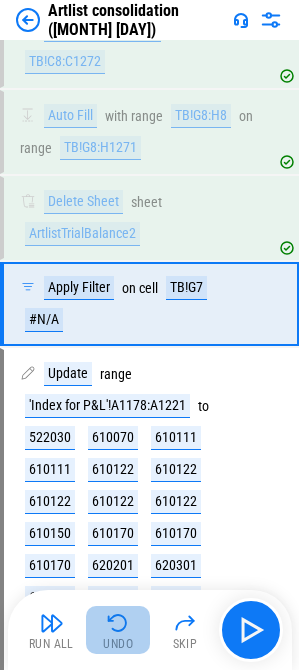 click at bounding box center [118, 623] 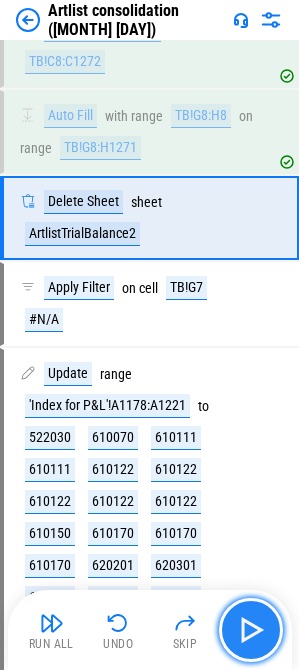click at bounding box center (251, 630) 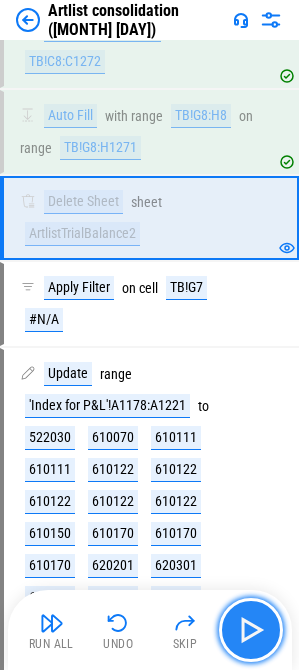 click at bounding box center (251, 630) 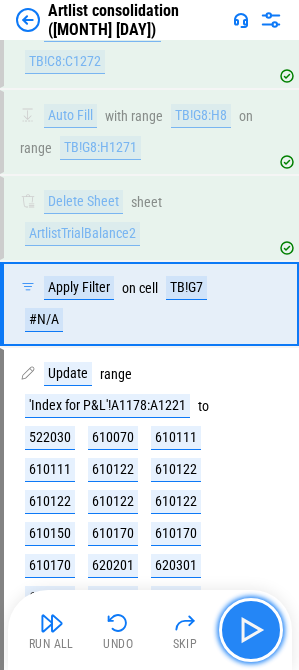 click at bounding box center (251, 630) 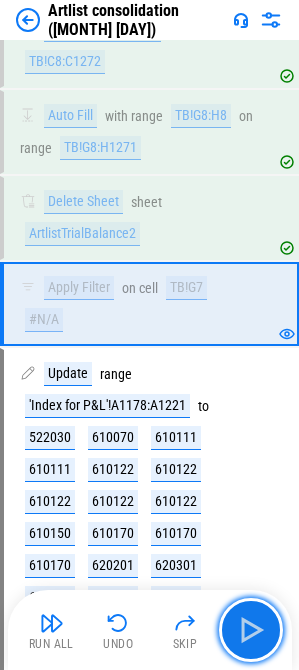 click at bounding box center [251, 630] 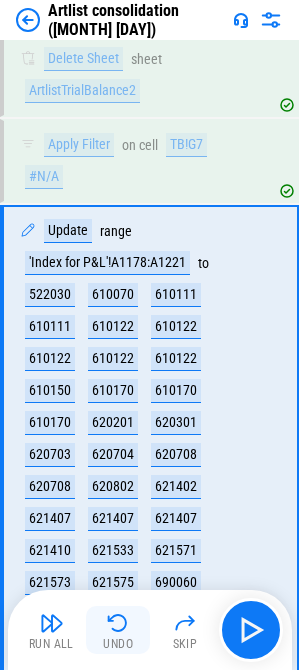scroll, scrollTop: 11392, scrollLeft: 0, axis: vertical 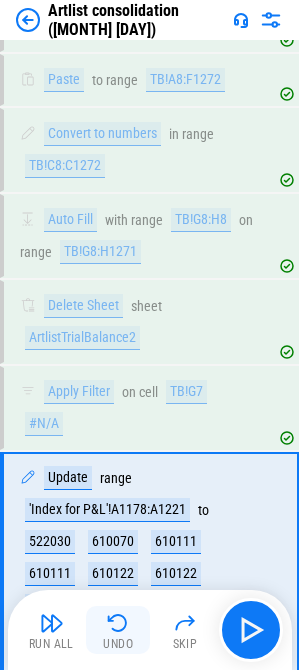 click at bounding box center [118, 623] 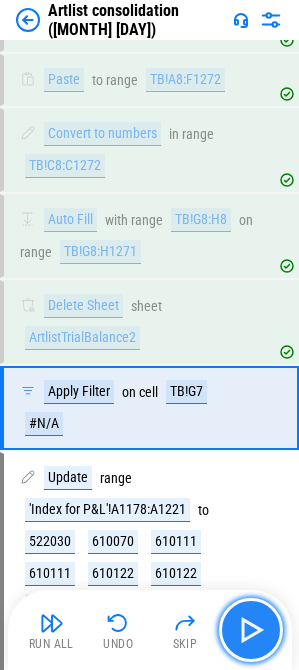 click at bounding box center [251, 630] 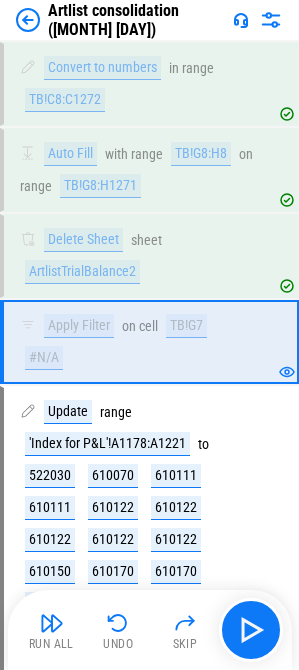 scroll, scrollTop: 11492, scrollLeft: 0, axis: vertical 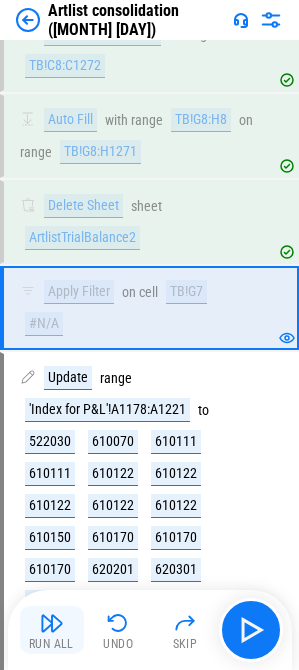 click on "Run All" at bounding box center [52, 630] 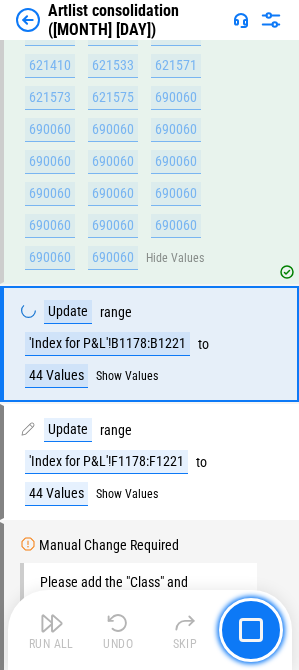 scroll, scrollTop: 12134, scrollLeft: 0, axis: vertical 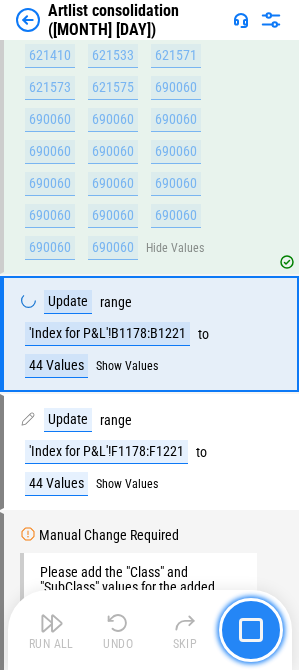 click at bounding box center (251, 630) 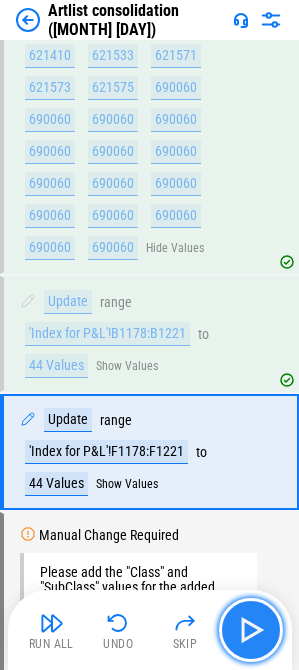 click at bounding box center [251, 630] 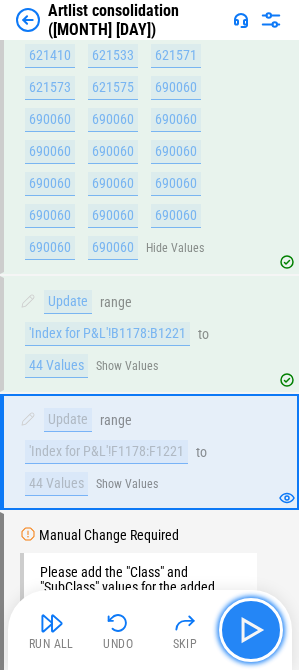 click at bounding box center (251, 630) 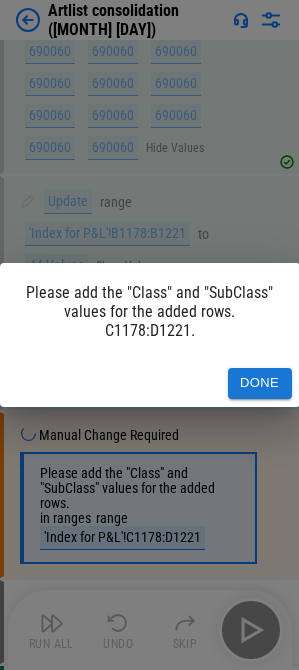 scroll, scrollTop: 12374, scrollLeft: 0, axis: vertical 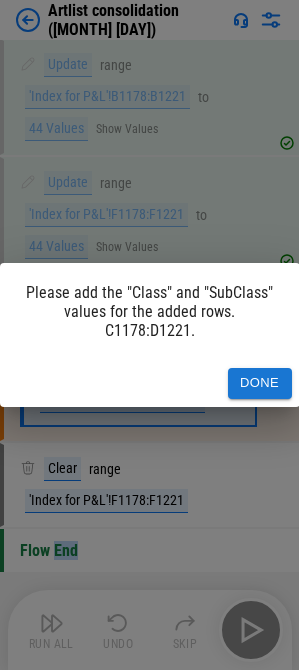 click on "Please add the "Class" and "SubClass" values for the added rows.
C1178:D1221. Done" at bounding box center [149, 335] 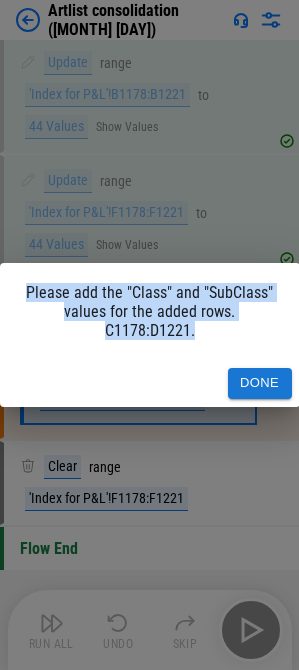 click on "Please add the "Class" and "SubClass" values for the added rows.
C1178:D1221. Done" at bounding box center (149, 335) 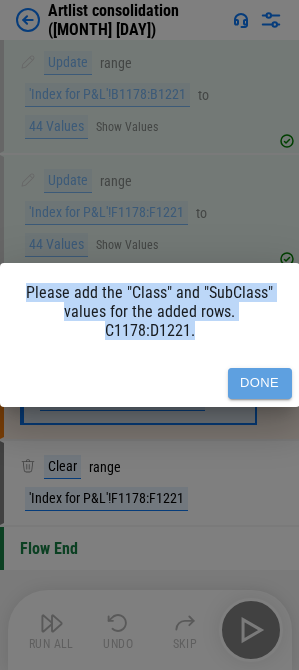 click on "Done" at bounding box center (260, 383) 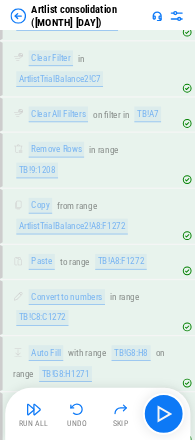 scroll, scrollTop: 13730, scrollLeft: 0, axis: vertical 